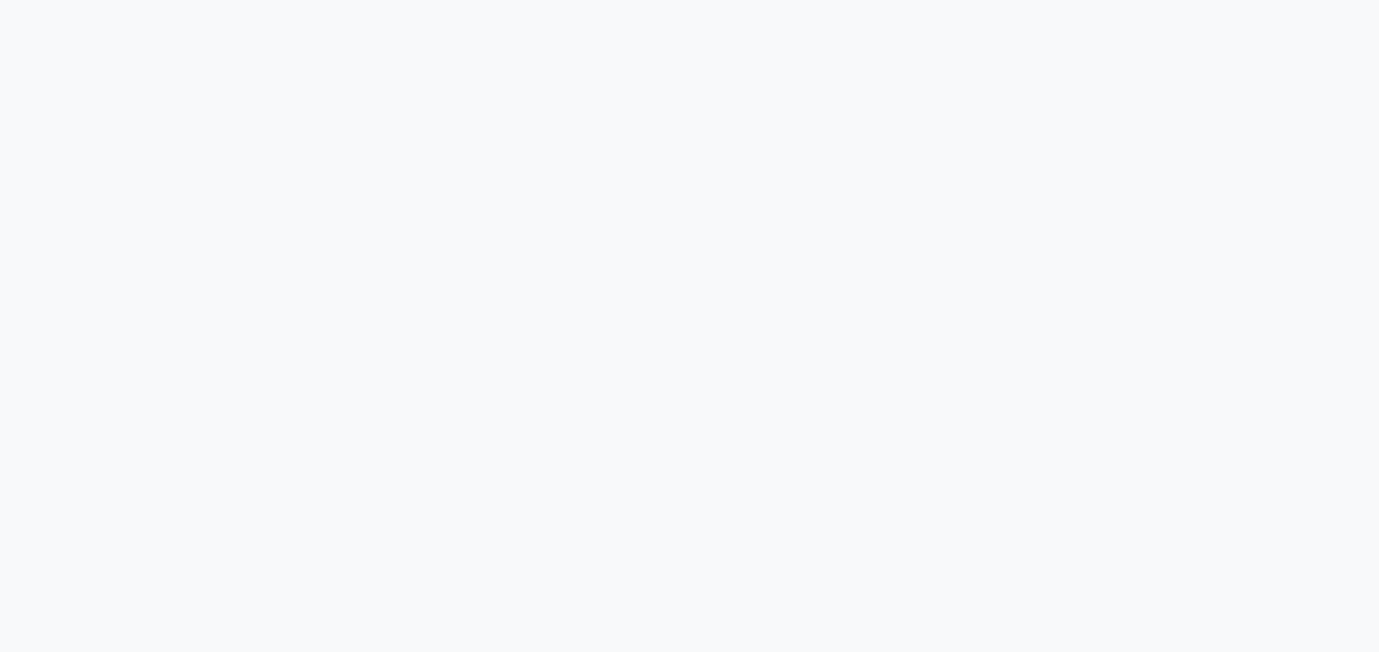 scroll, scrollTop: 0, scrollLeft: 0, axis: both 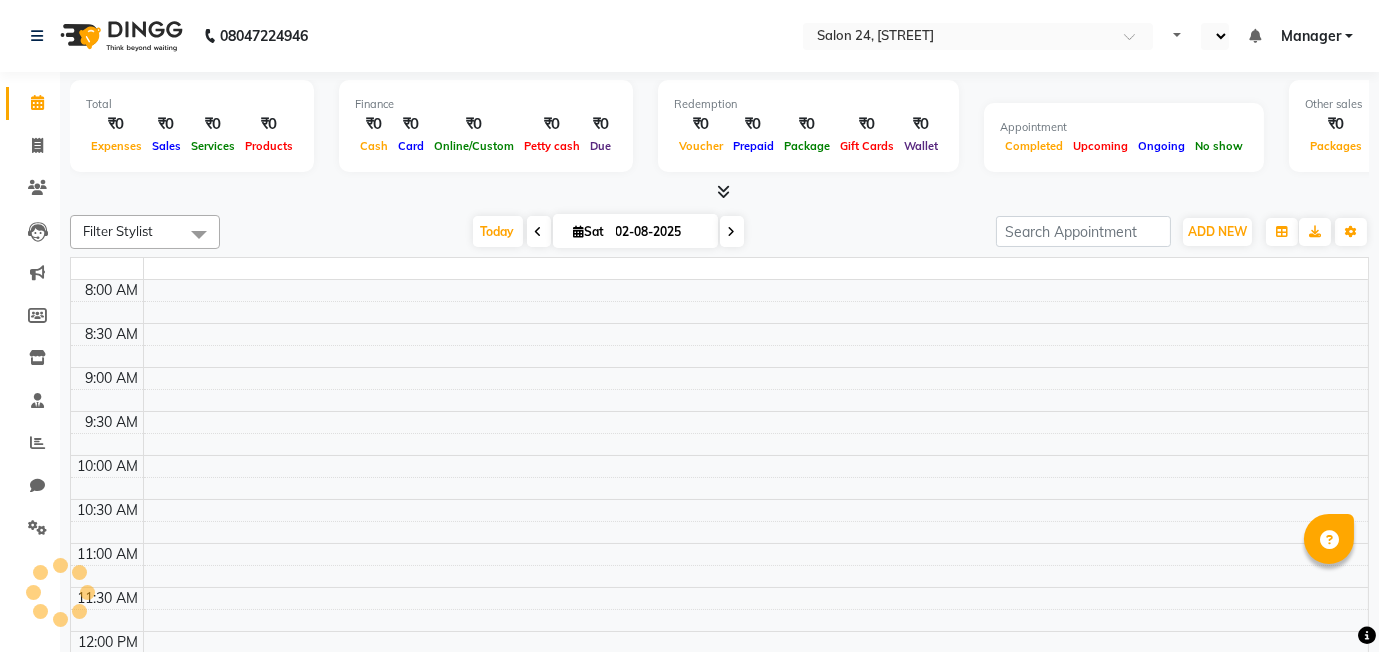 select on "en" 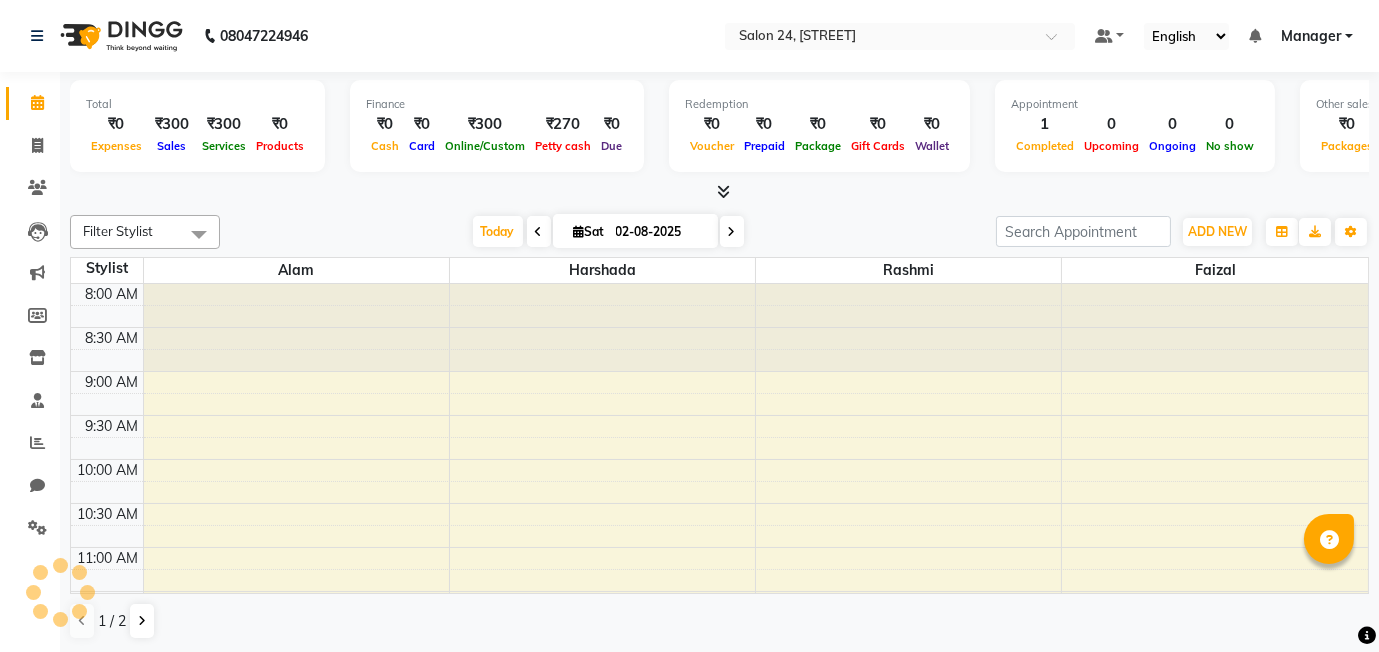 scroll, scrollTop: 0, scrollLeft: 0, axis: both 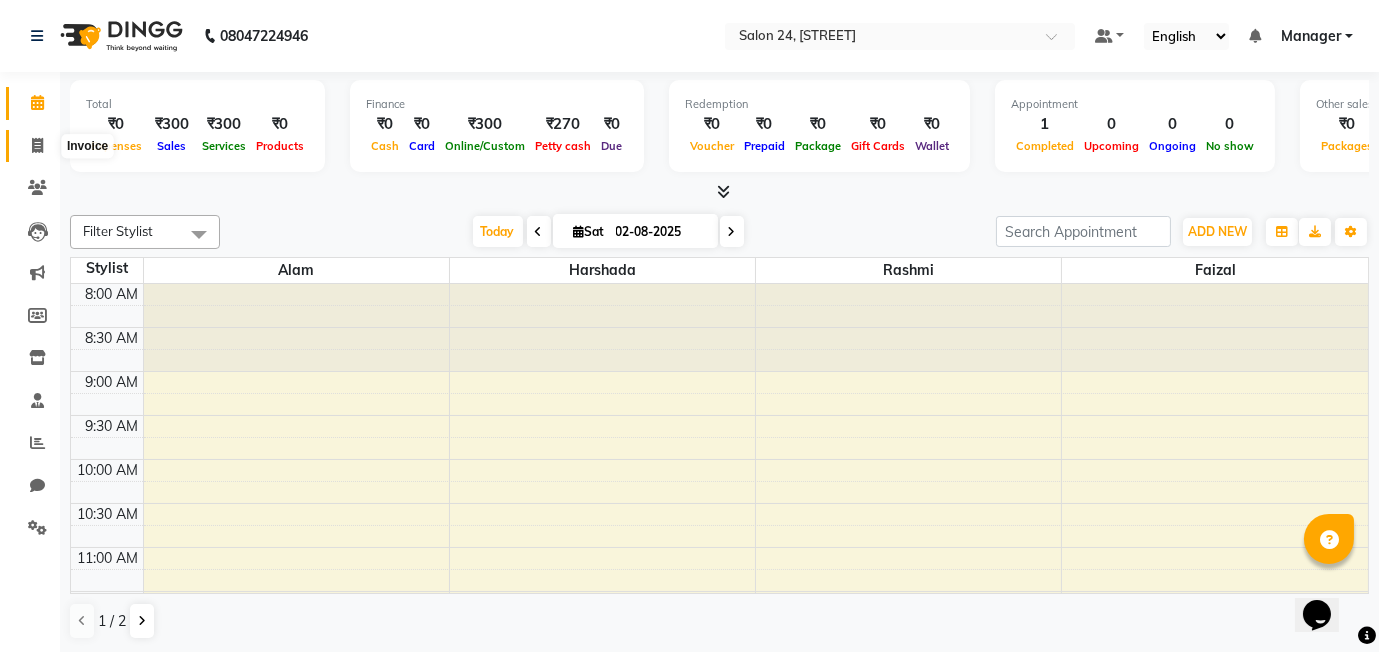 click 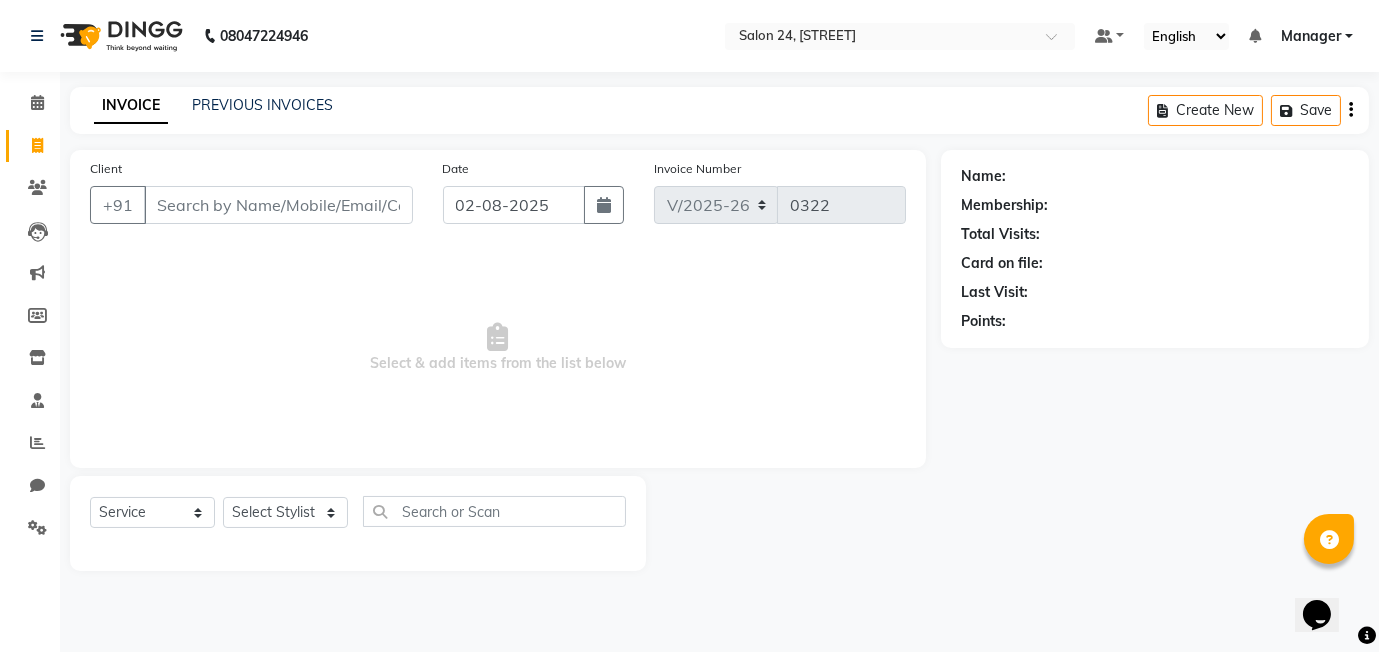 click on "Client" at bounding box center (278, 205) 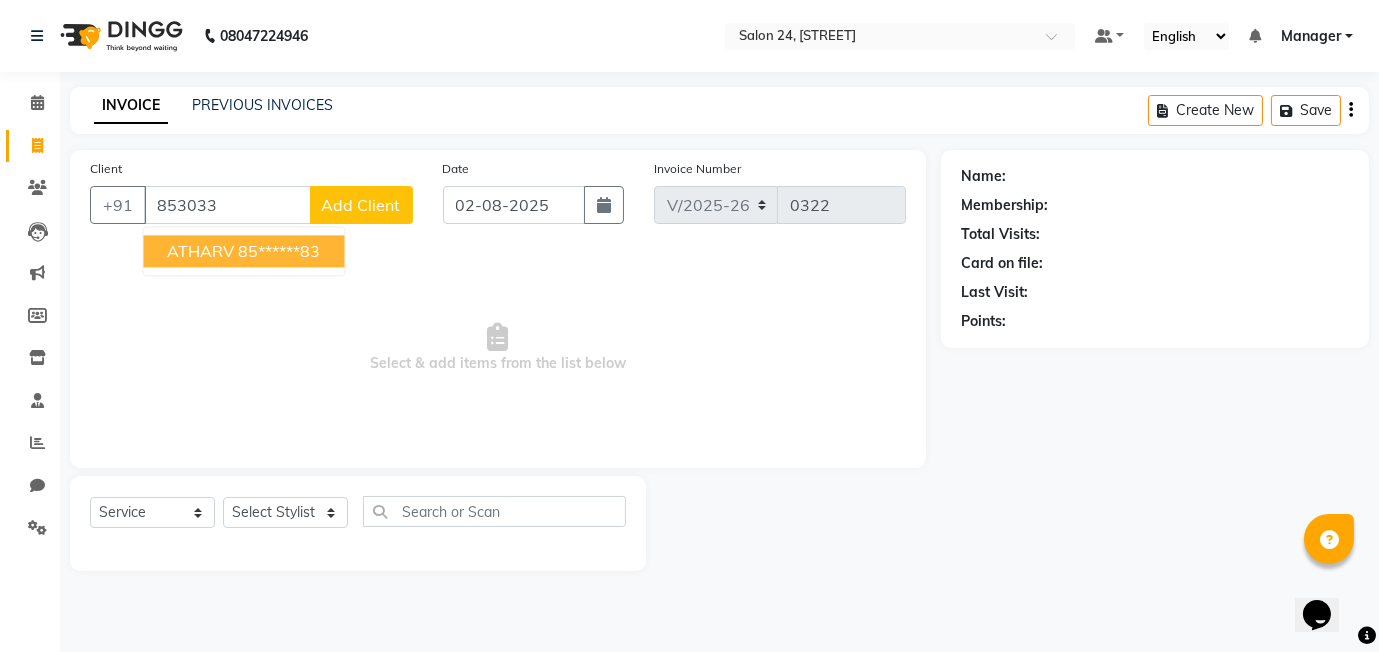 click on "ATHARV" at bounding box center [200, 251] 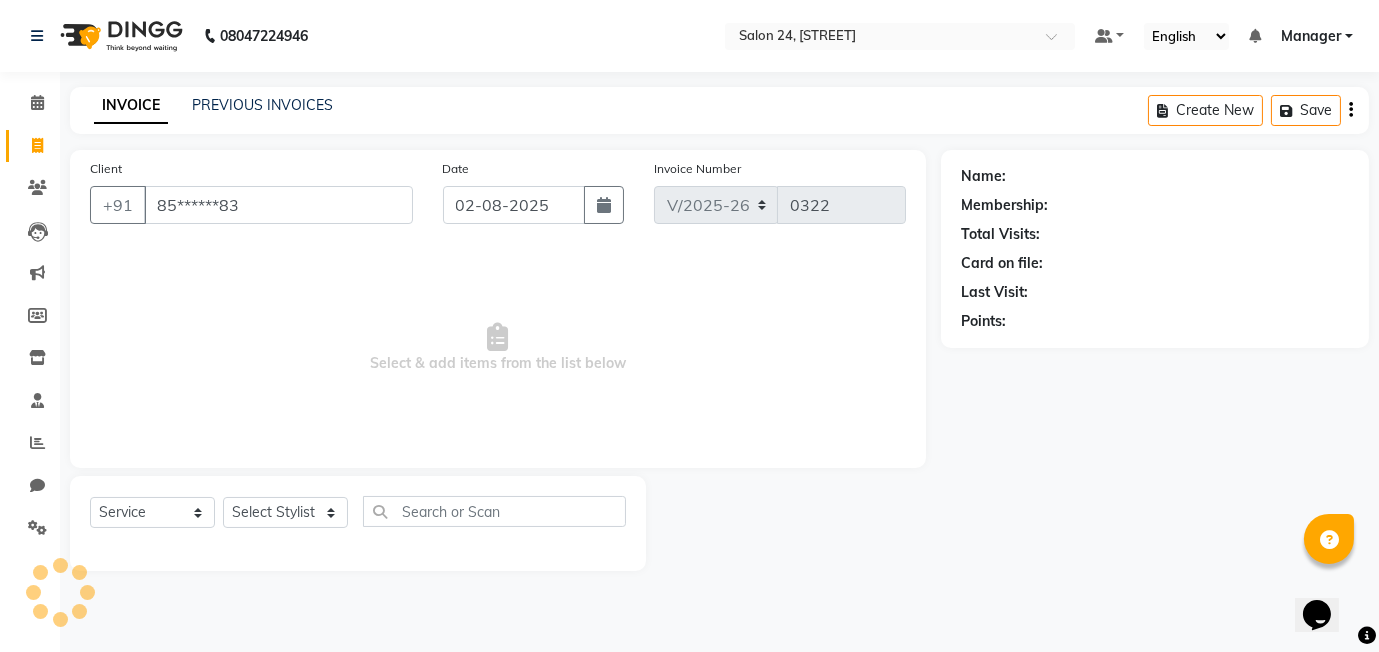 type on "85******83" 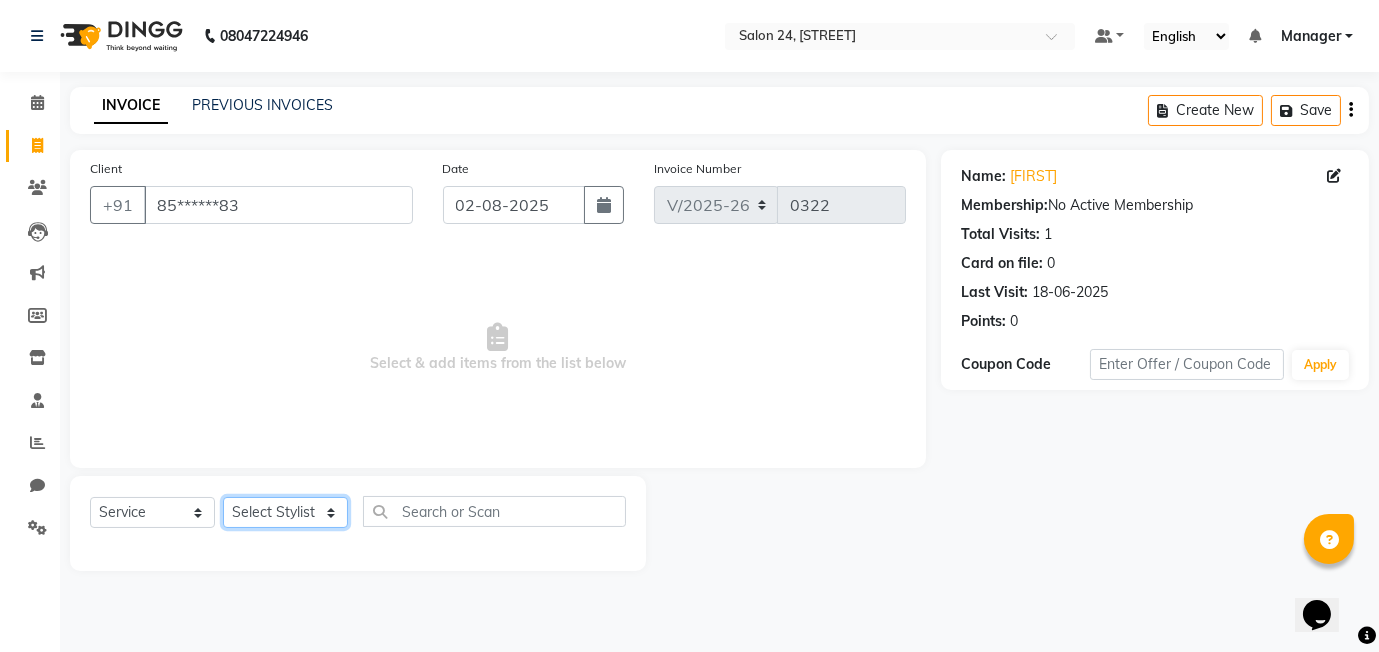 click on "Select Stylist Alam faizal harshada Manager Rashmi Shivani vedant" 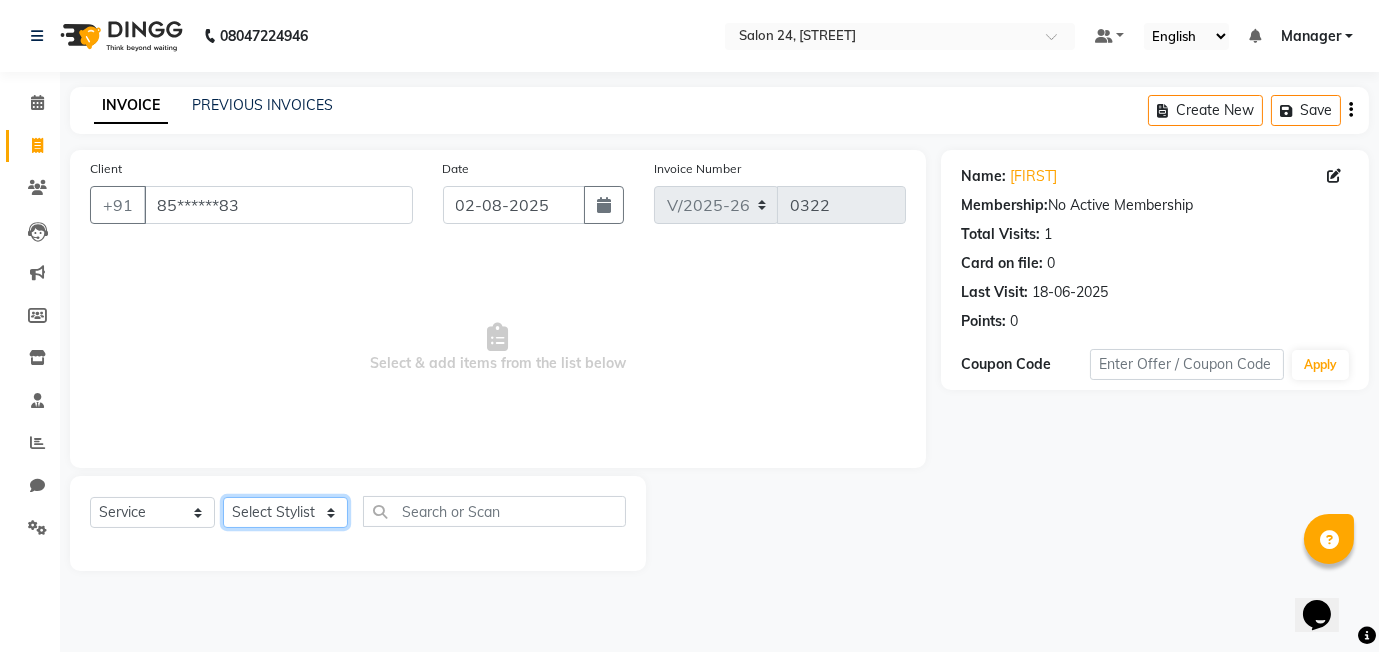 select on "82204" 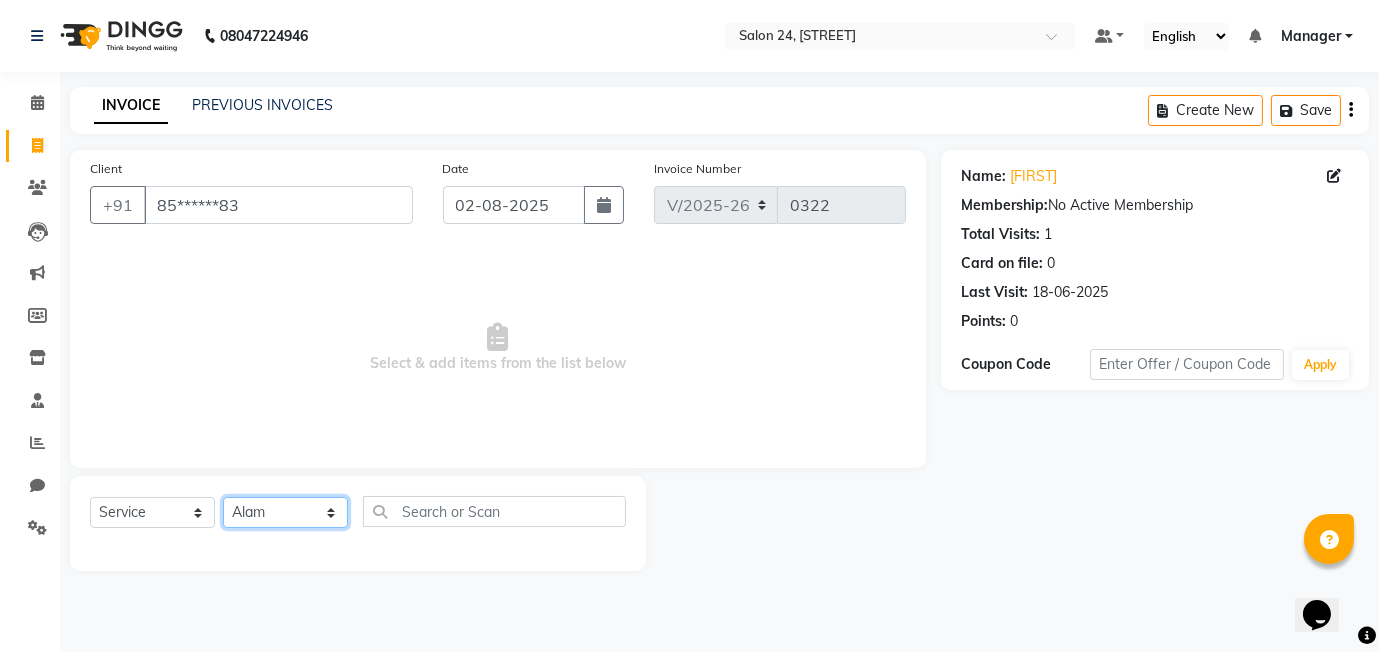 click on "Select Stylist Alam faizal harshada Manager Rashmi Shivani vedant" 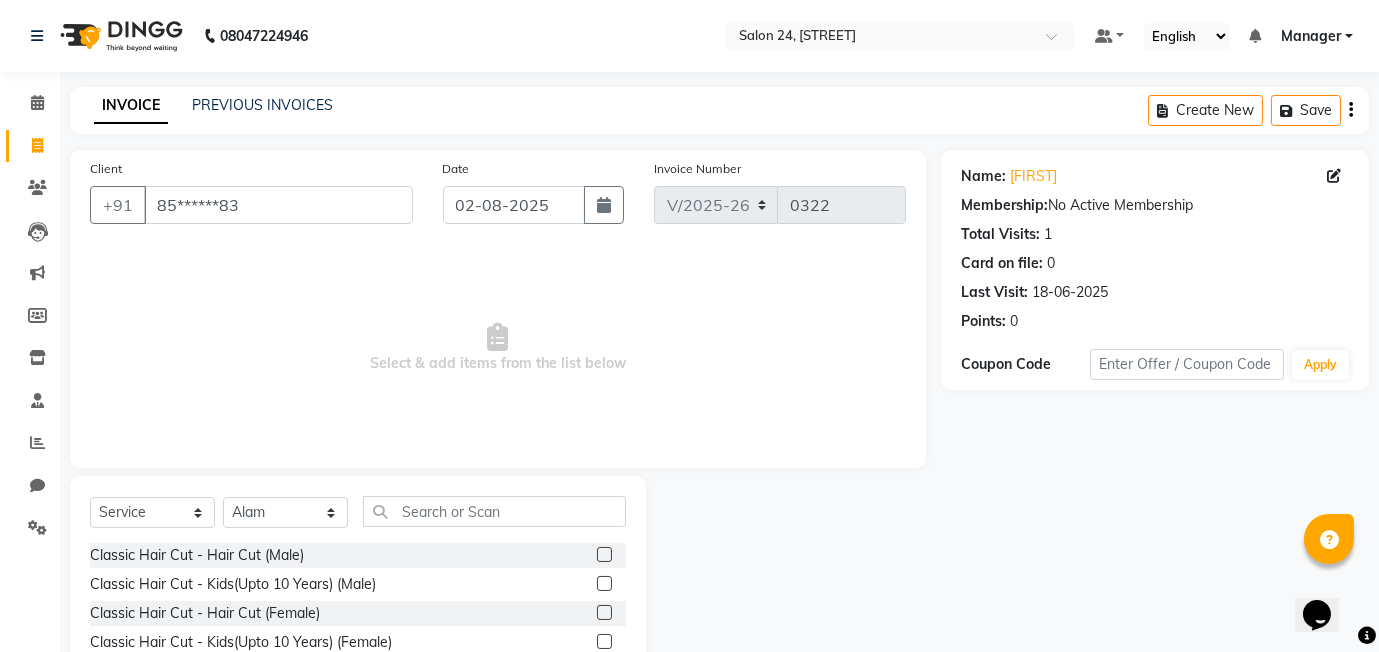 click 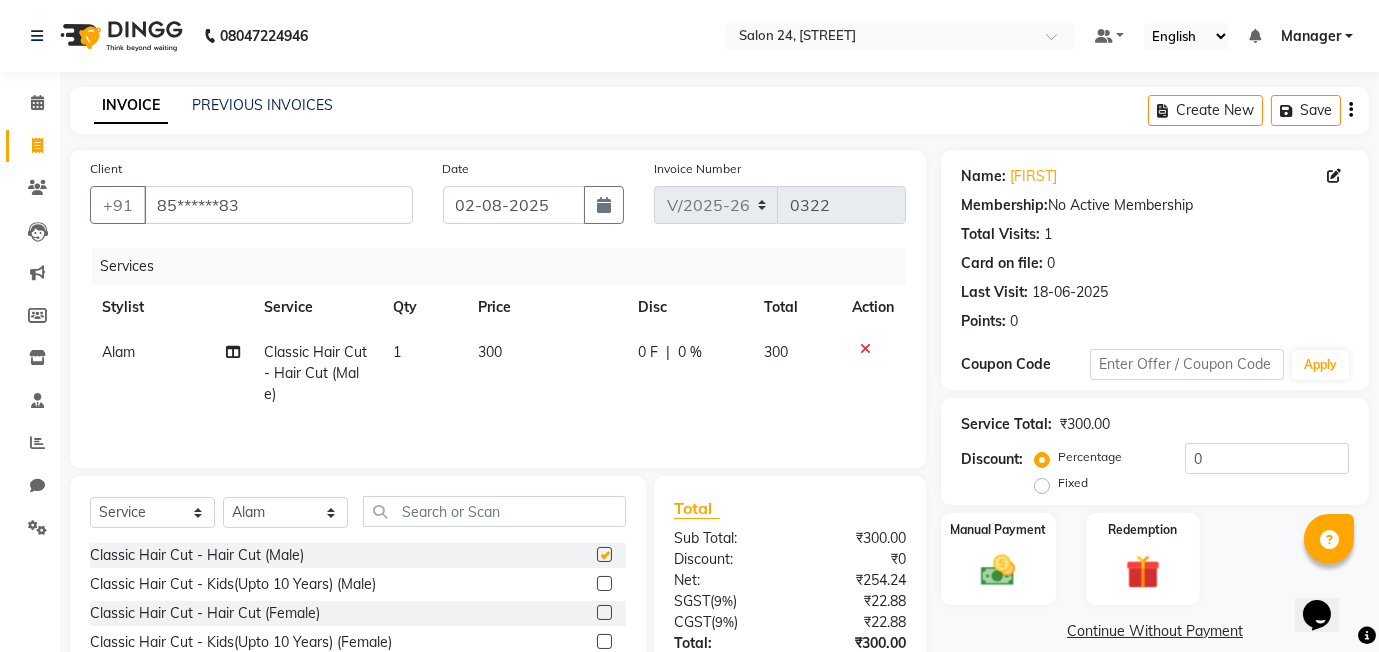 checkbox on "false" 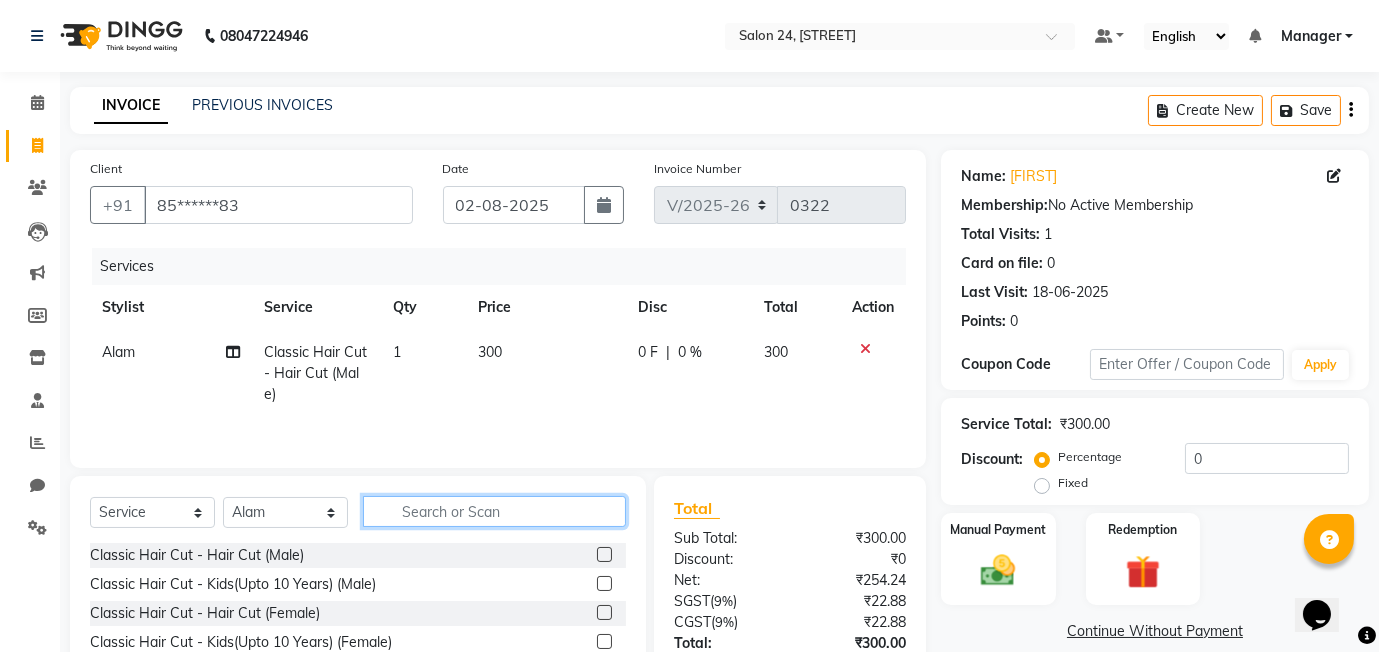 click 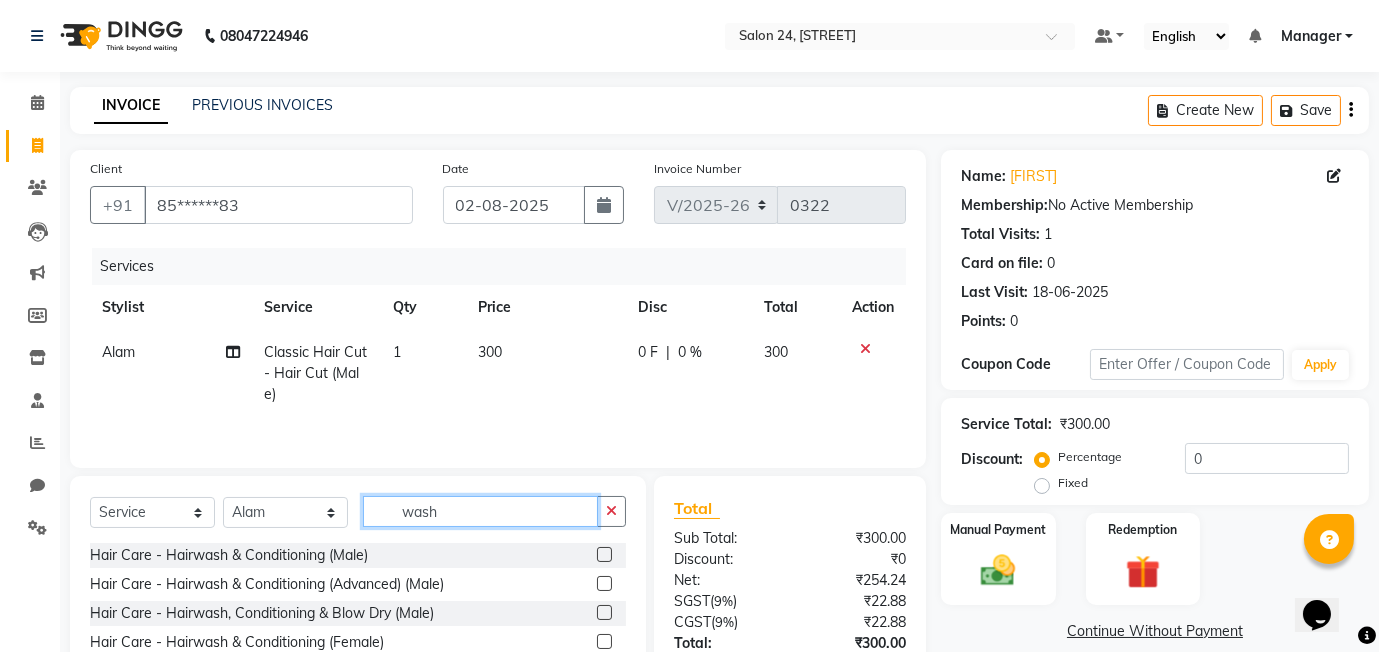 type on "wash" 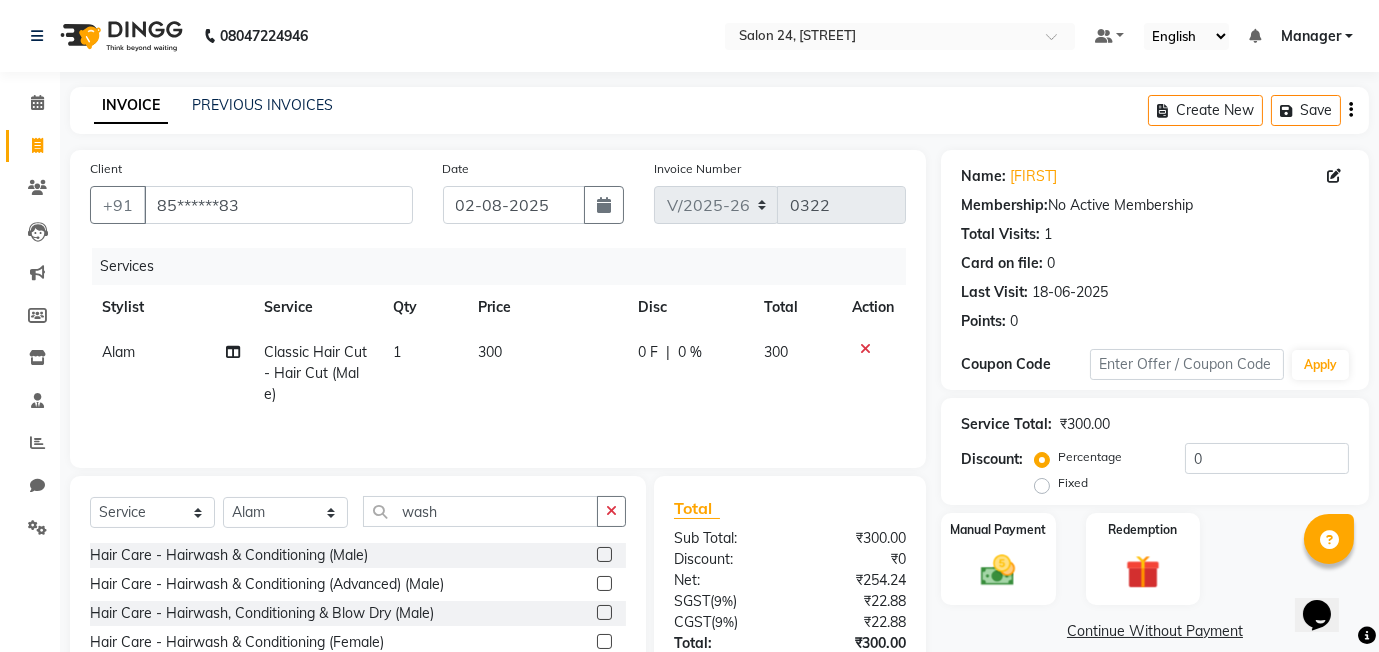 click 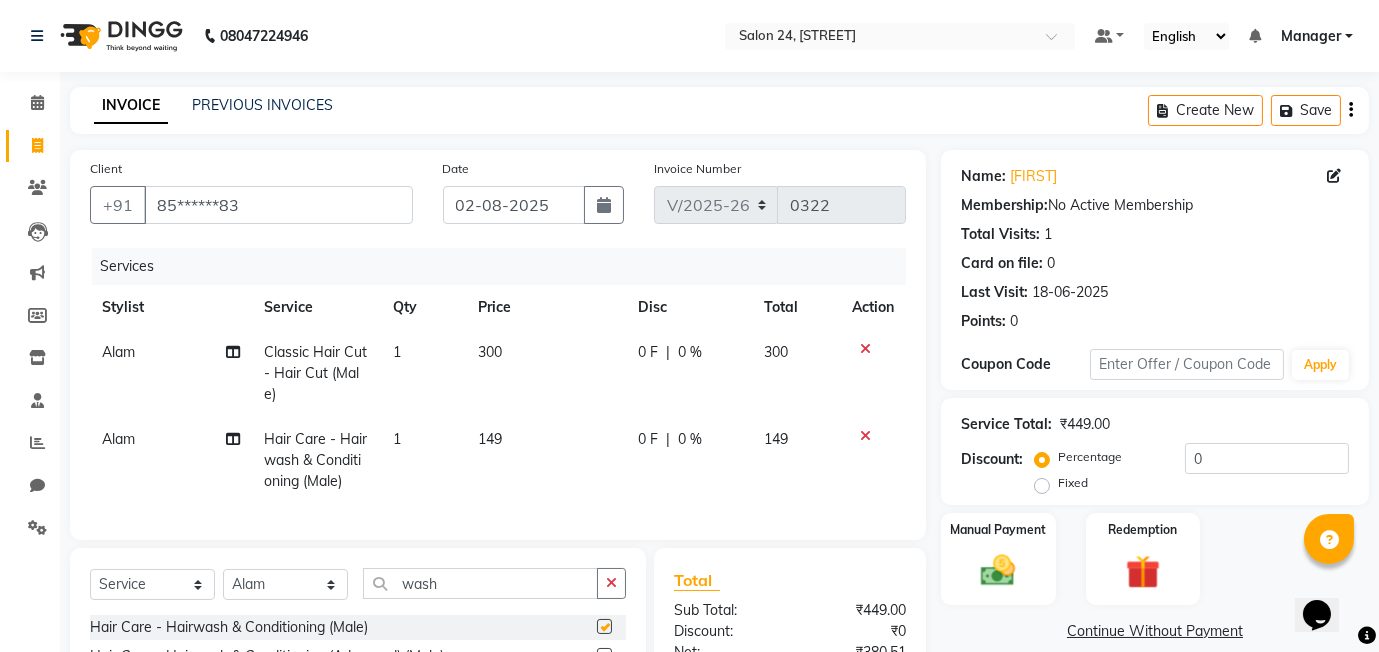 checkbox on "false" 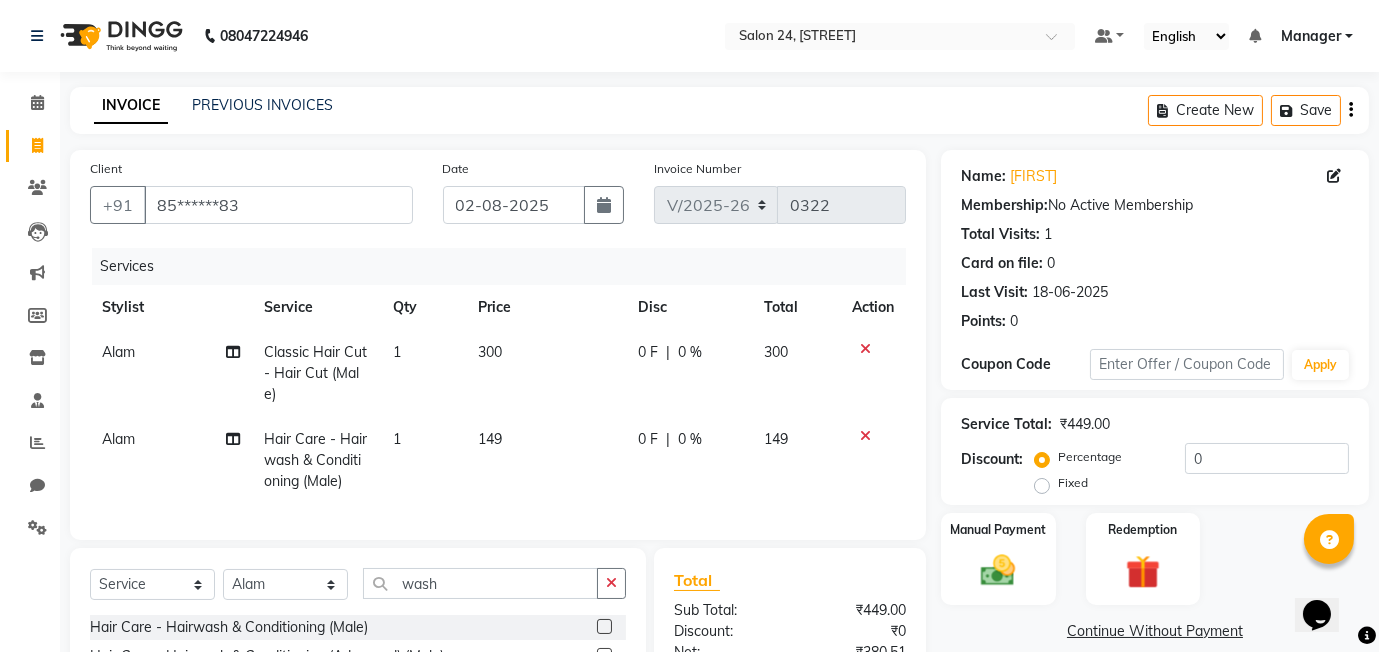 click on "149" 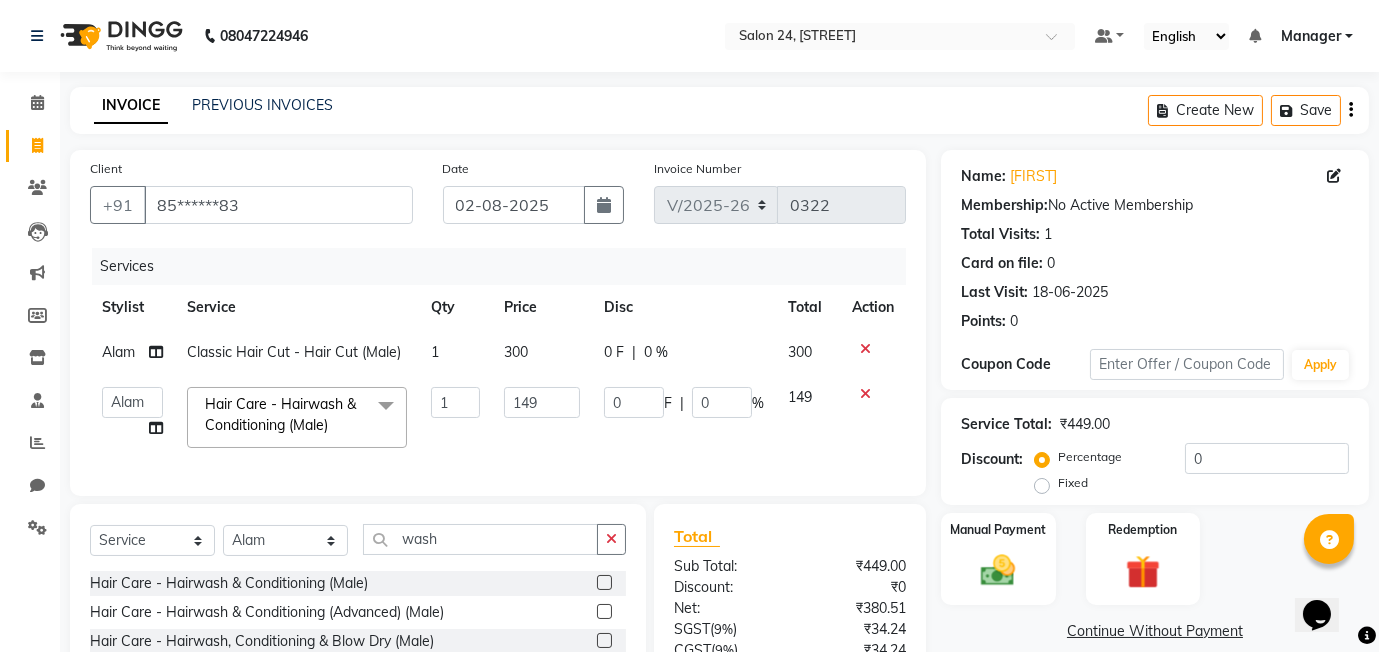 click on "149" 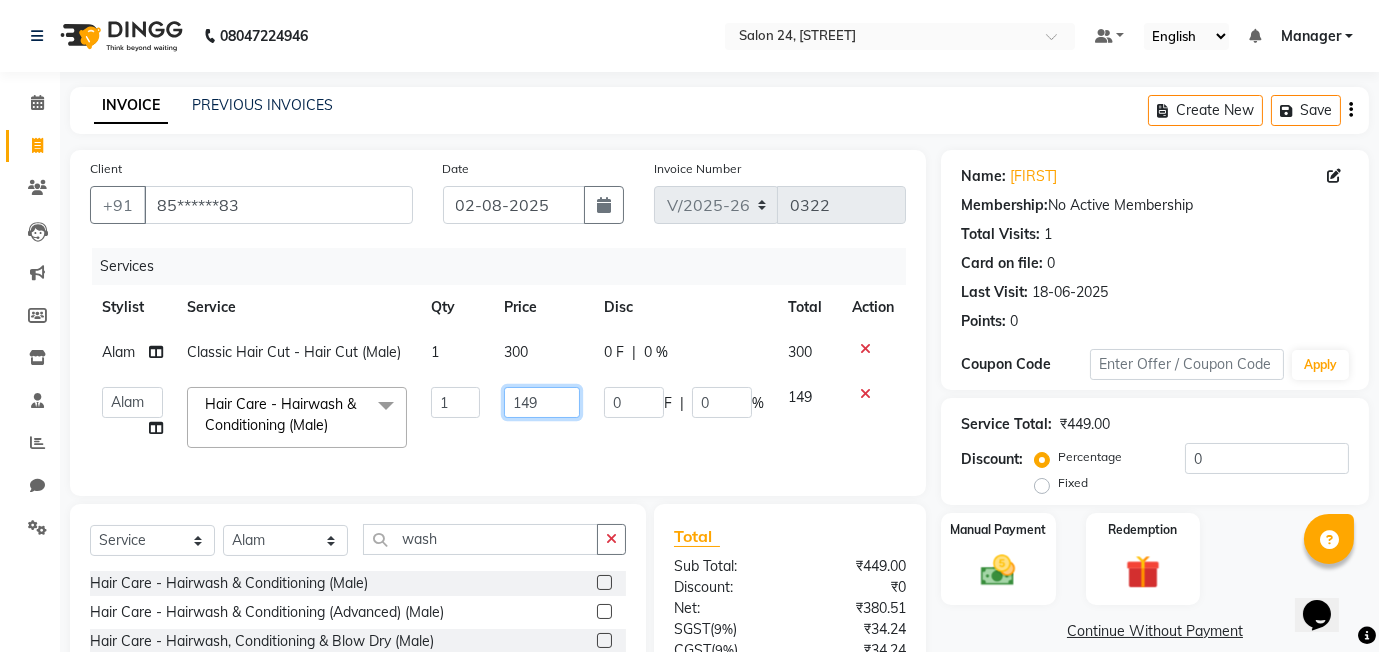 click on "149" 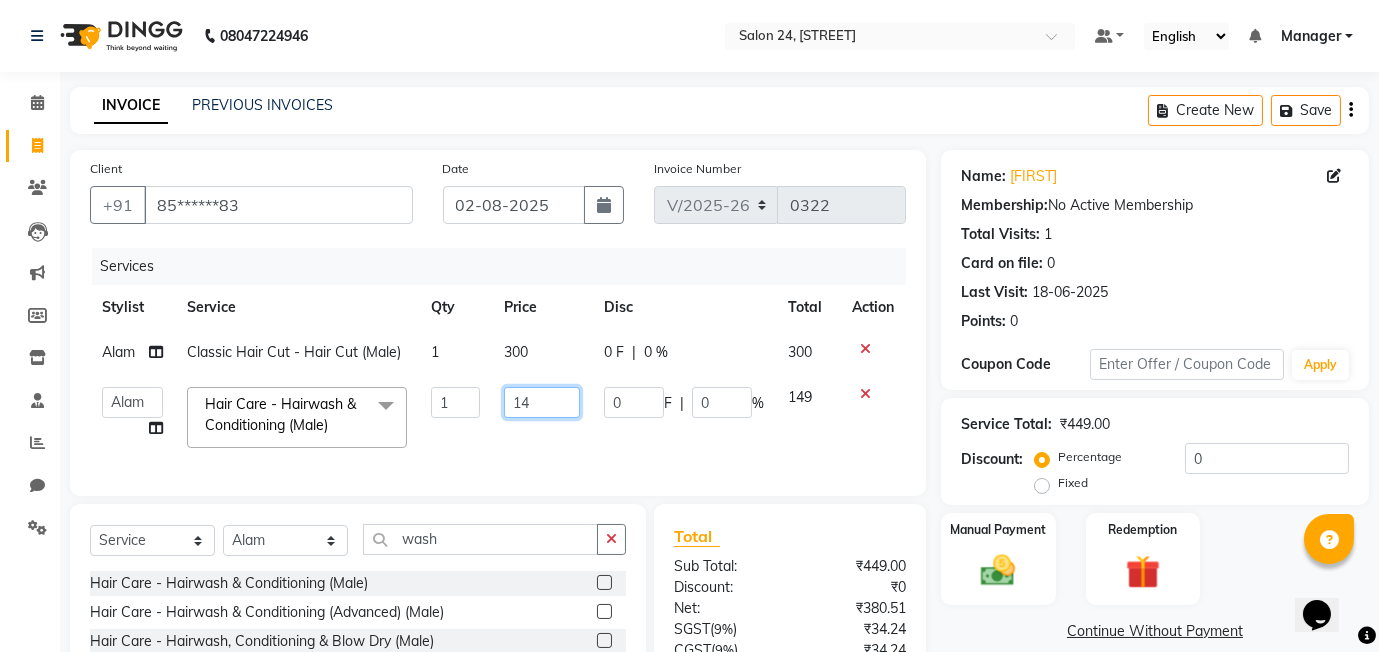 type on "1" 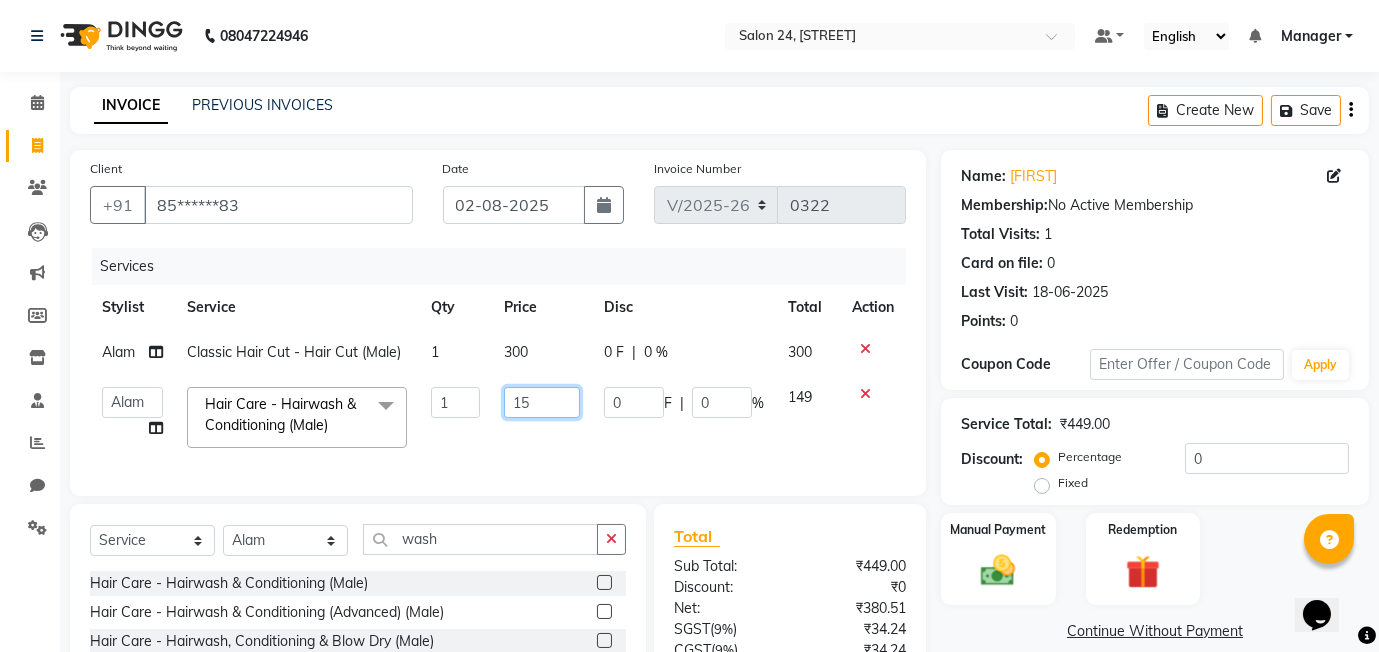 type on "150" 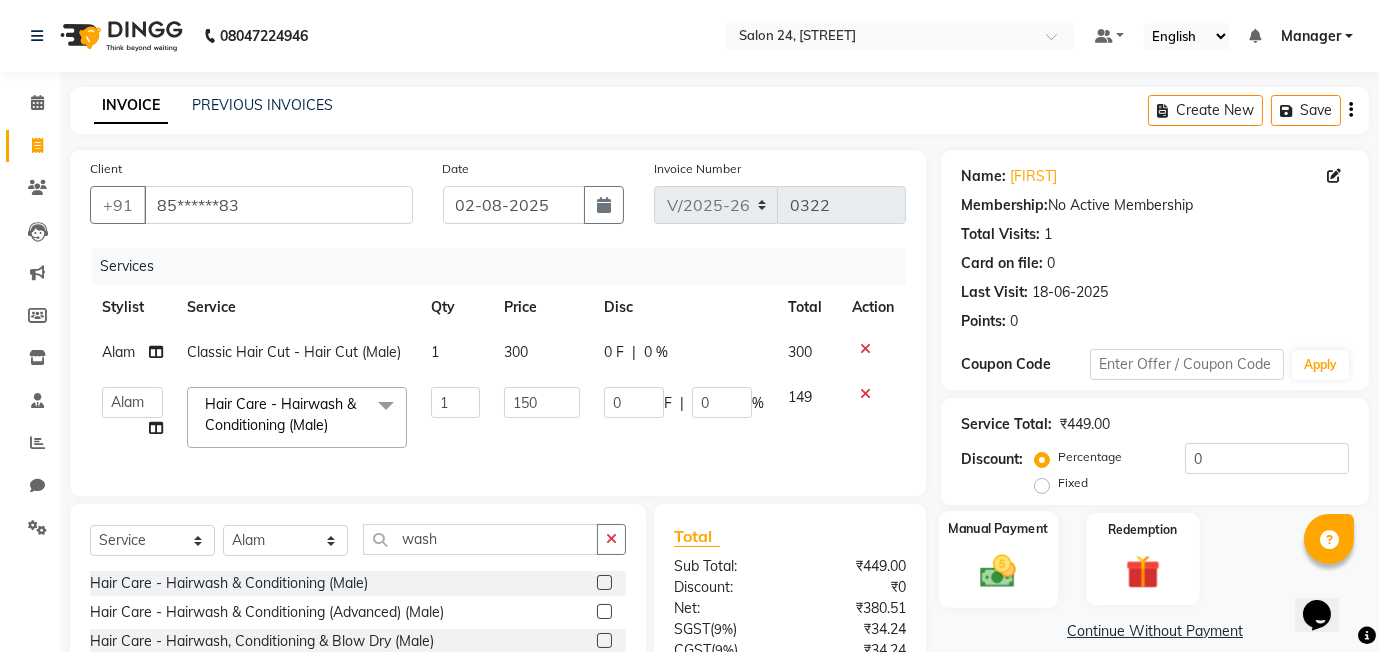 click 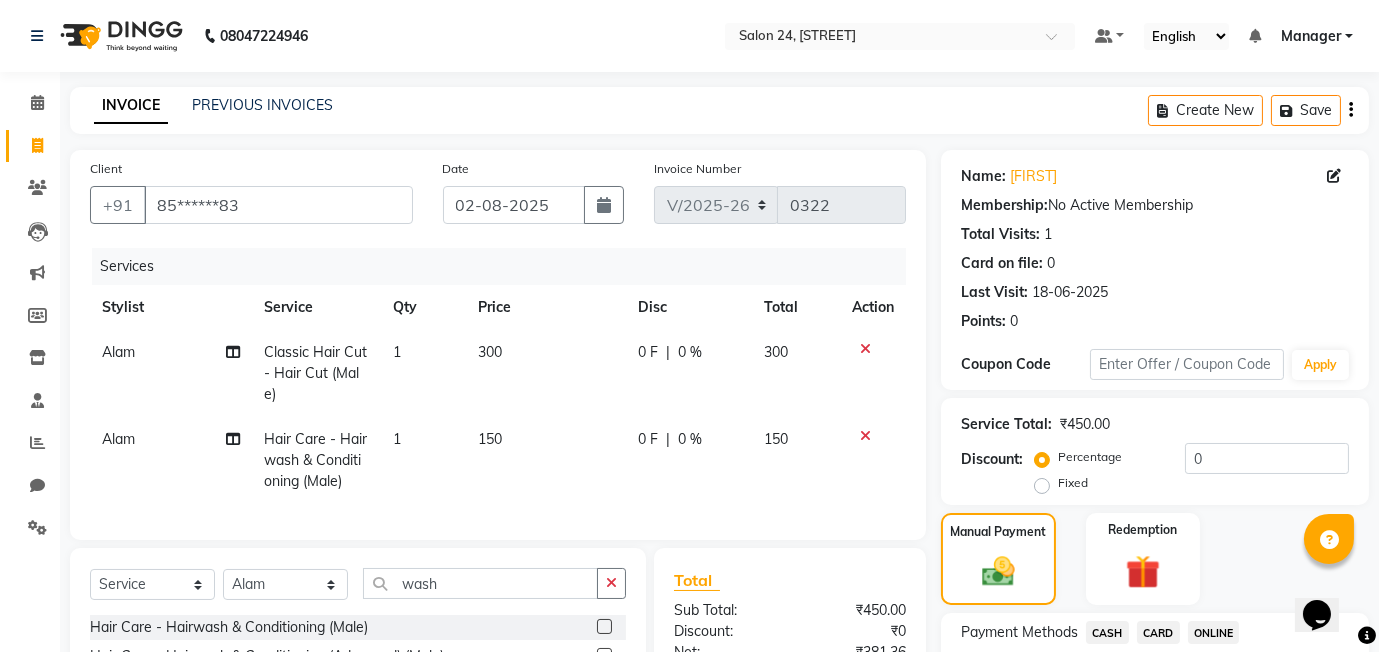 click on "ONLINE" 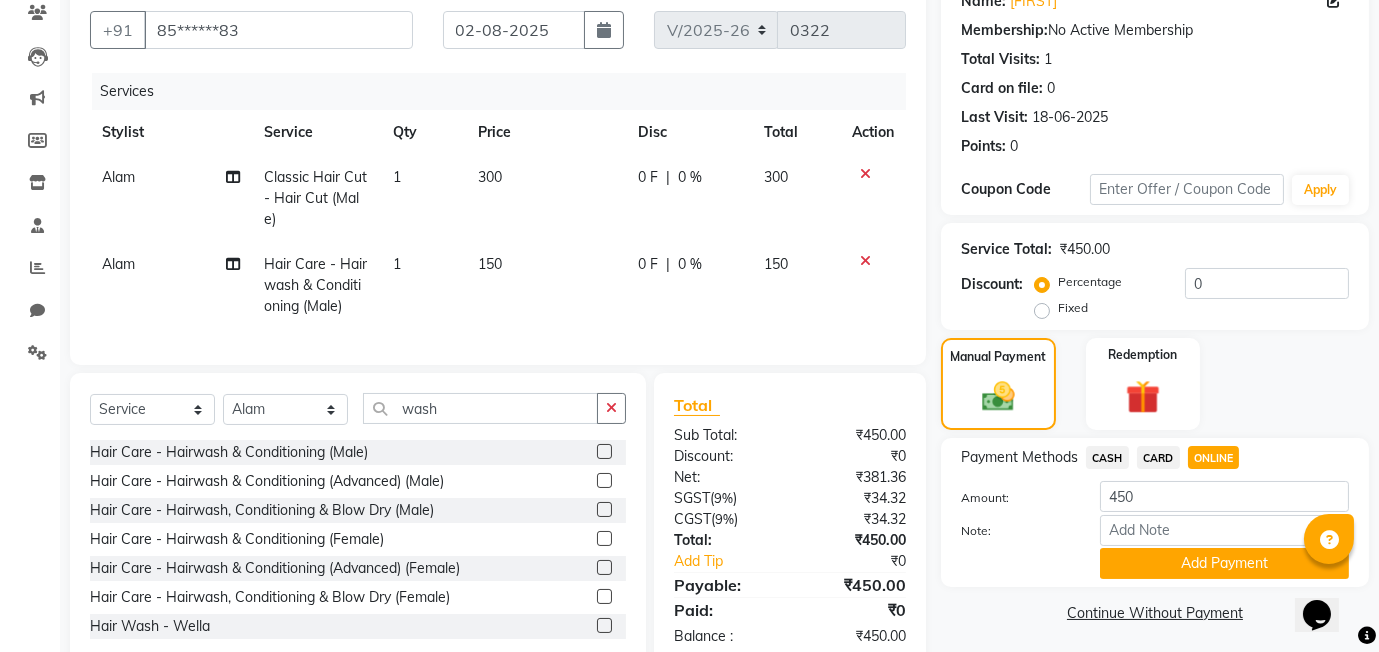 scroll, scrollTop: 220, scrollLeft: 0, axis: vertical 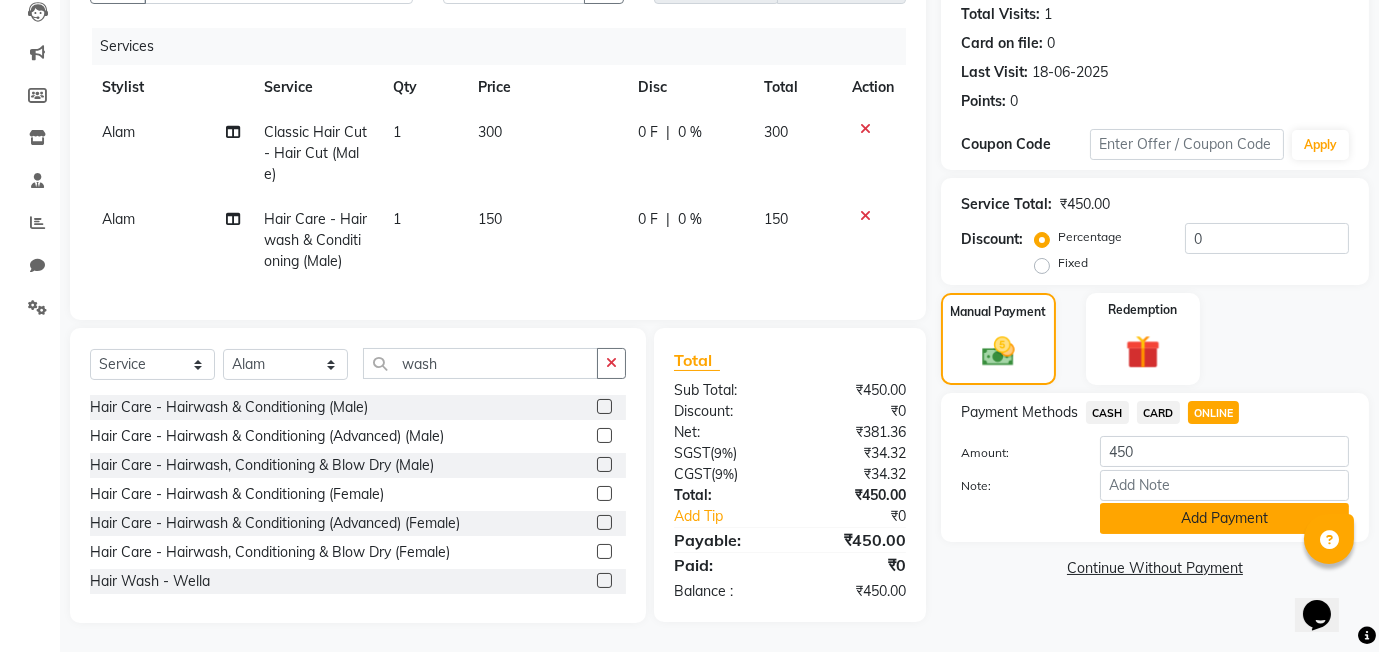click on "Add Payment" 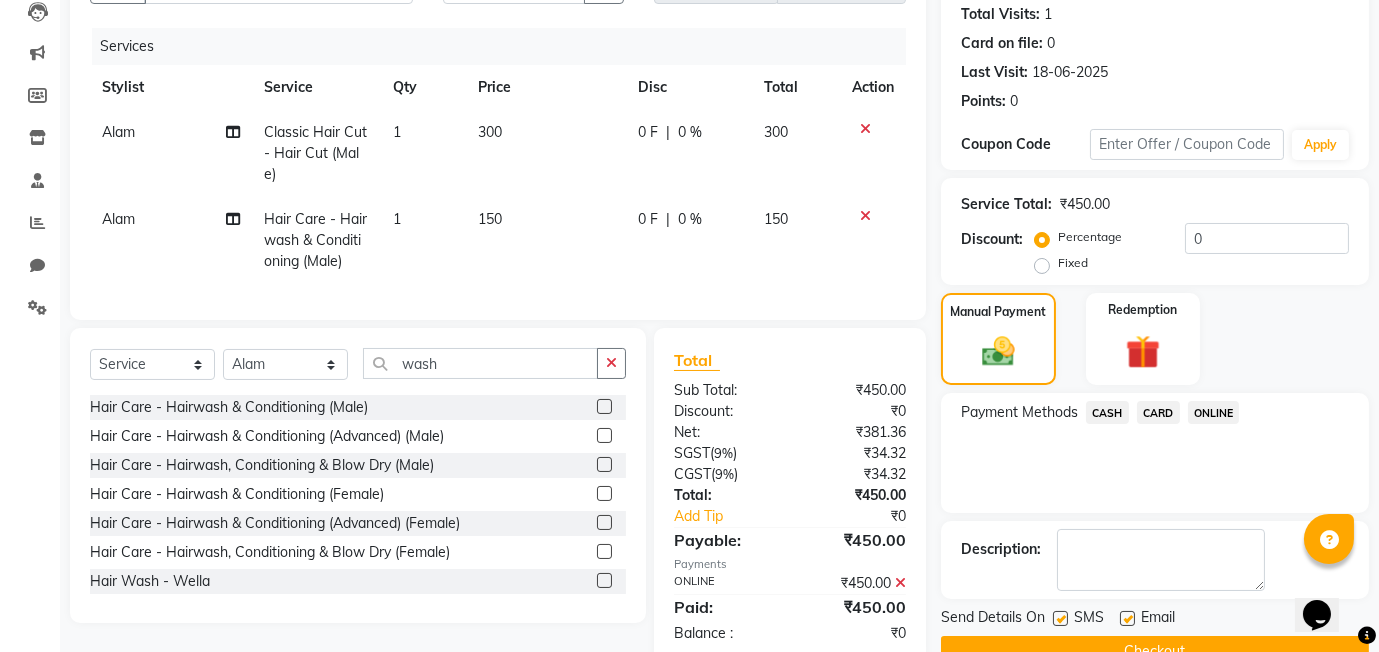click on "Checkout" 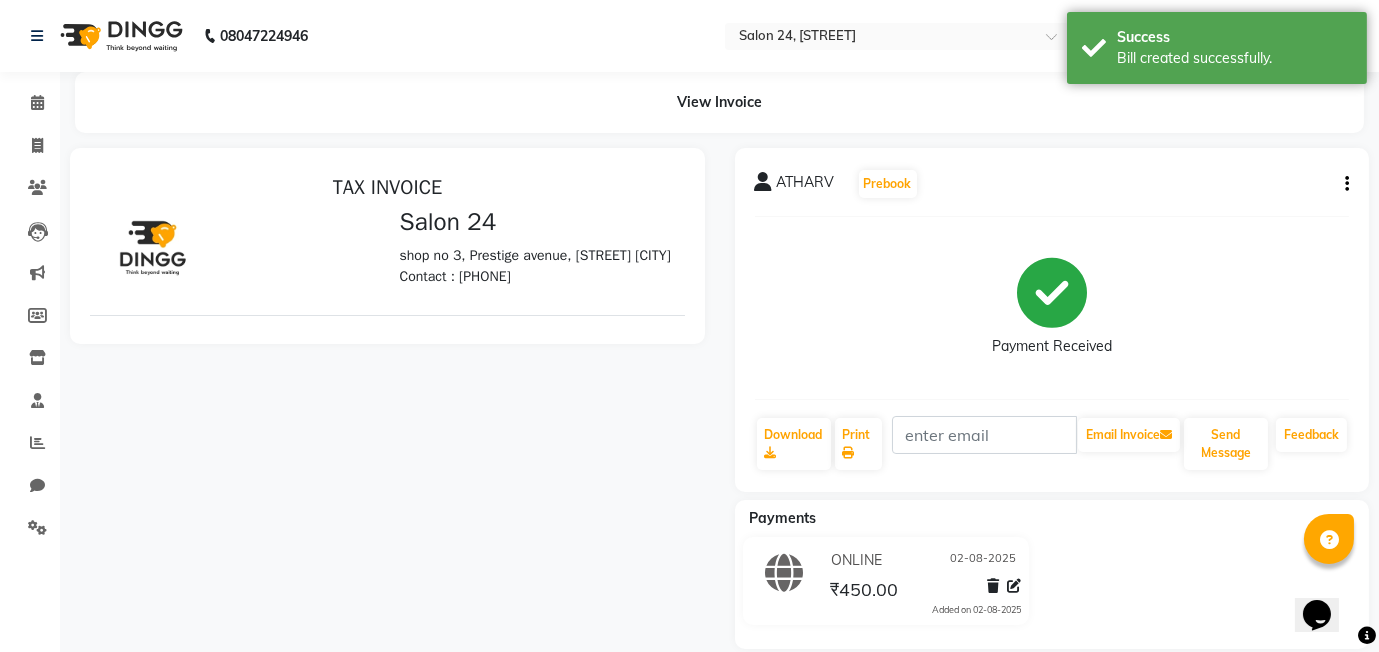 scroll, scrollTop: 0, scrollLeft: 0, axis: both 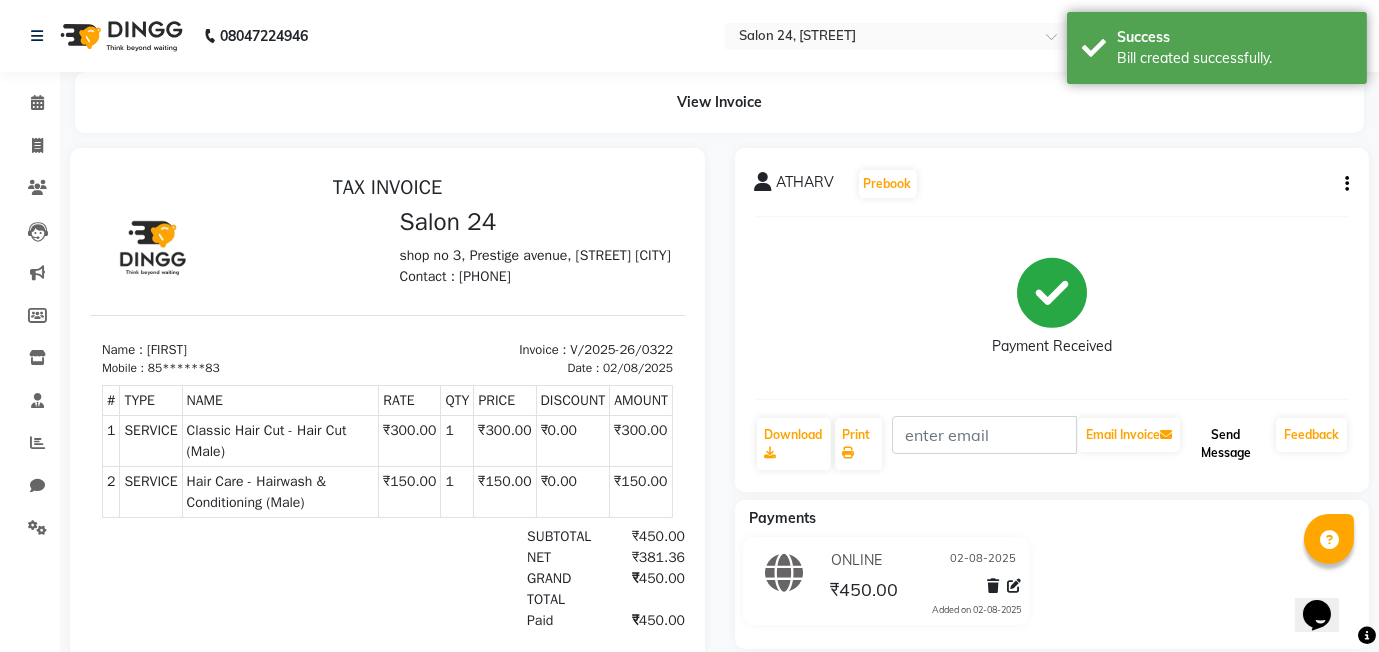 click on "Send Message" 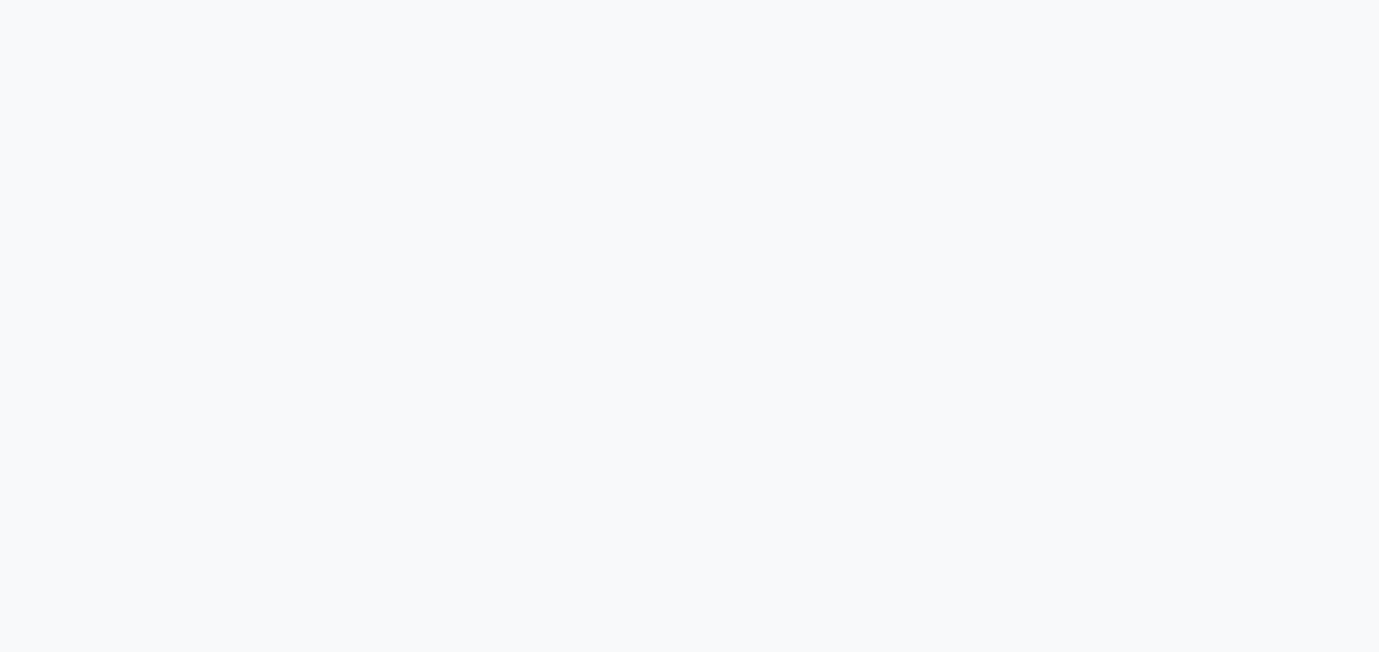 scroll, scrollTop: 0, scrollLeft: 0, axis: both 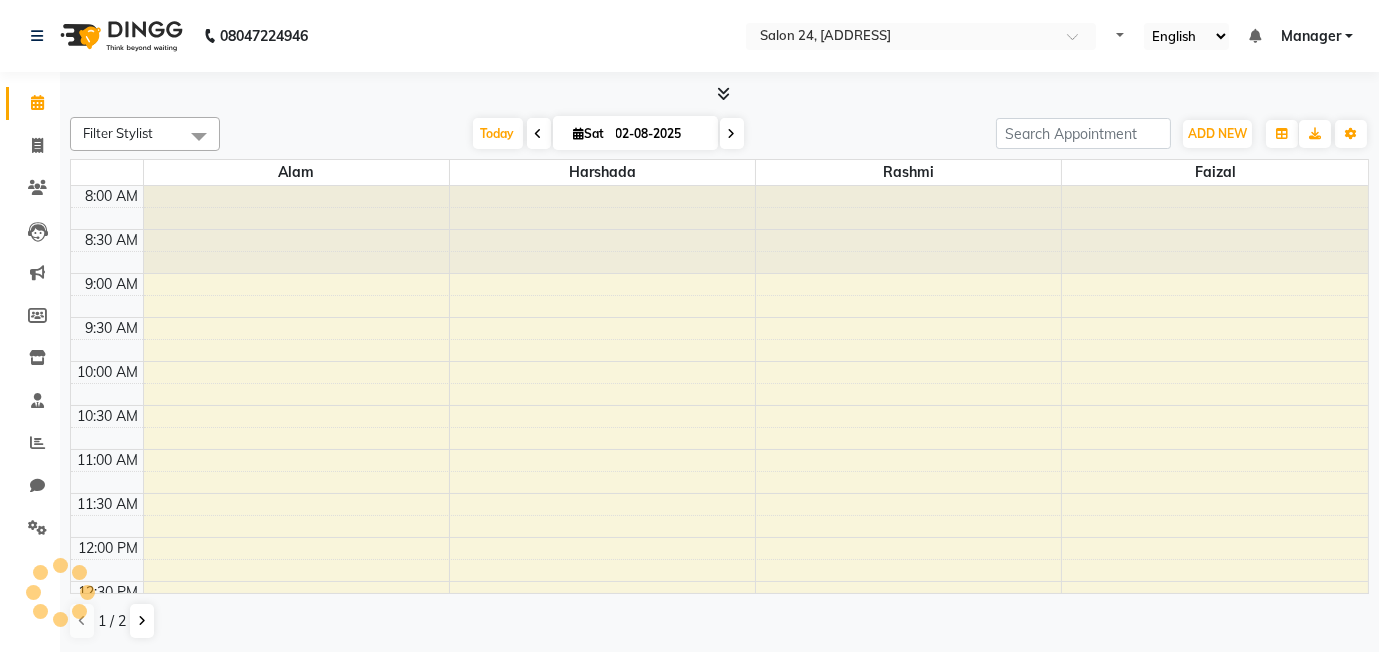 select on "en" 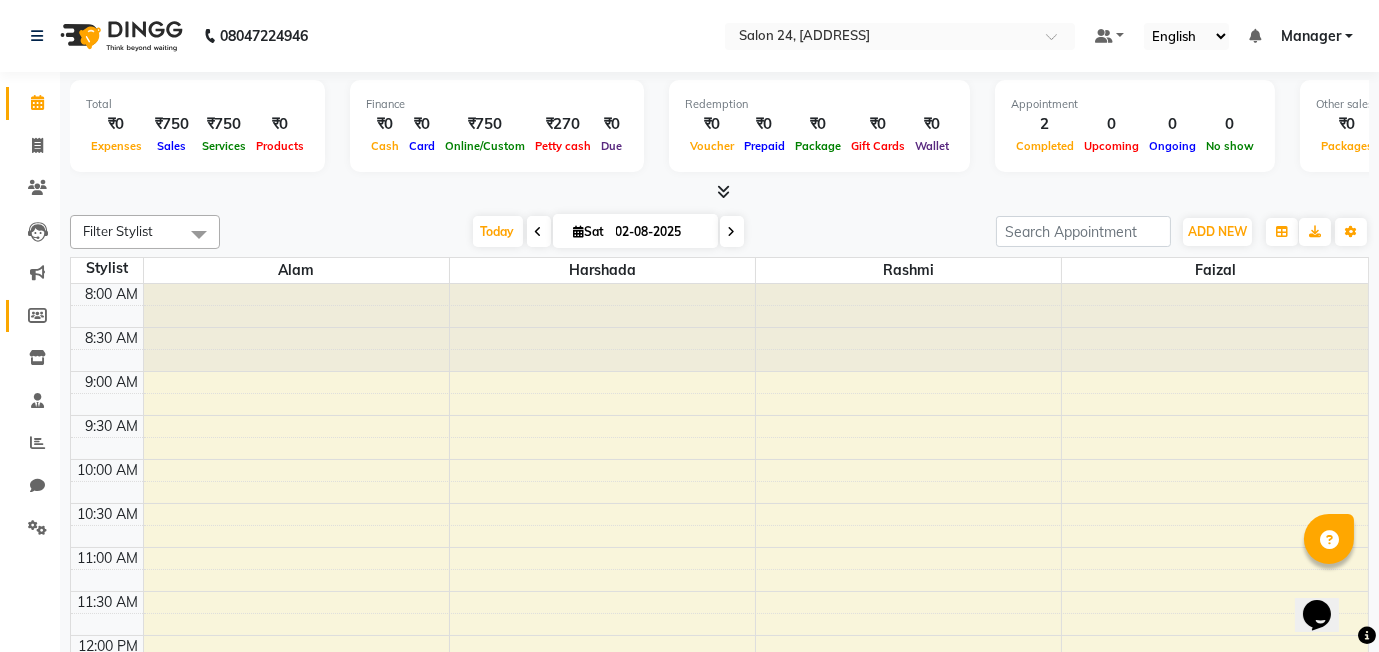 scroll, scrollTop: 0, scrollLeft: 0, axis: both 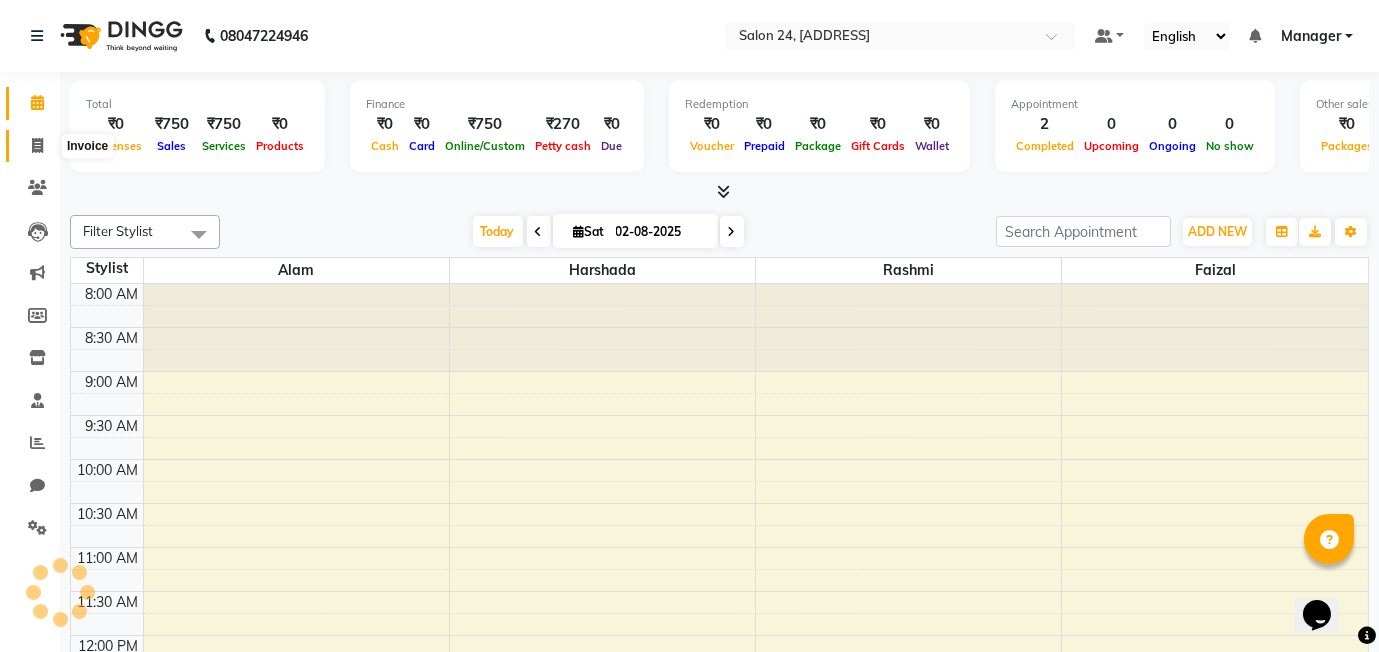 click 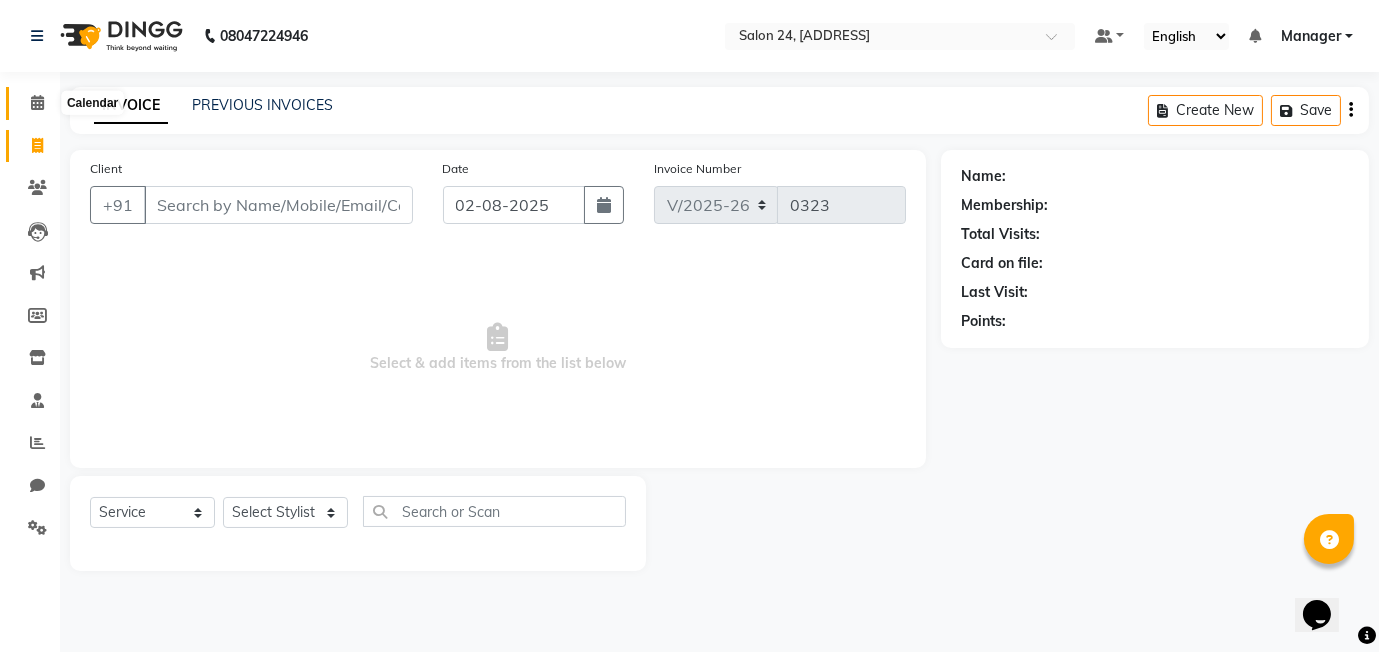 click 